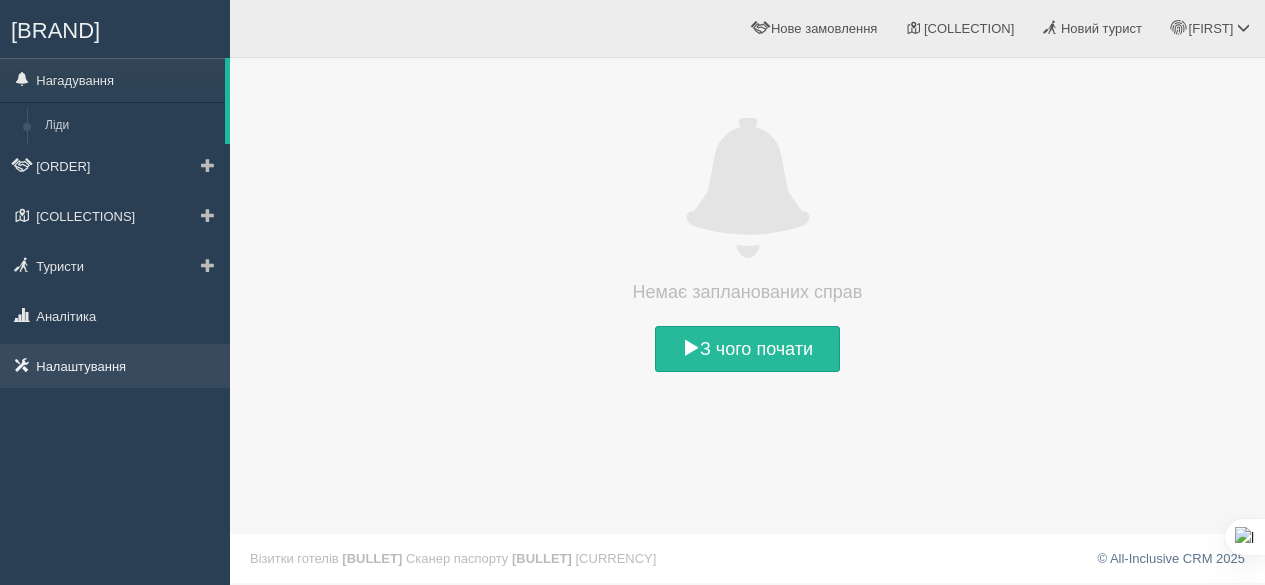 scroll, scrollTop: 0, scrollLeft: 0, axis: both 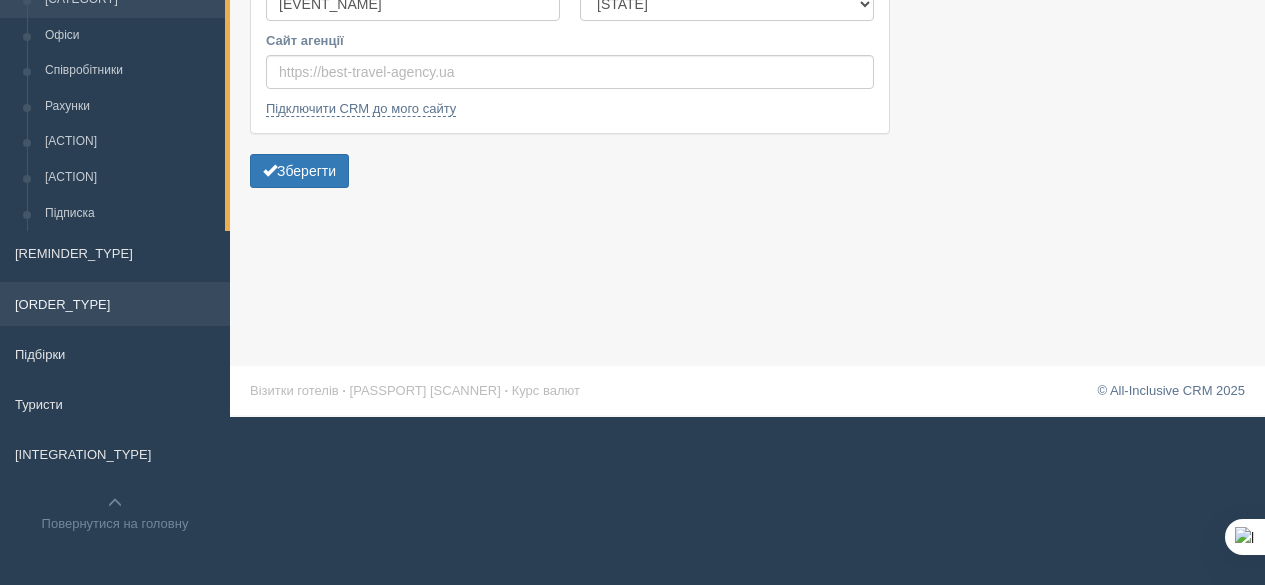 click on "[ORDER_TYPE]" at bounding box center (115, 304) 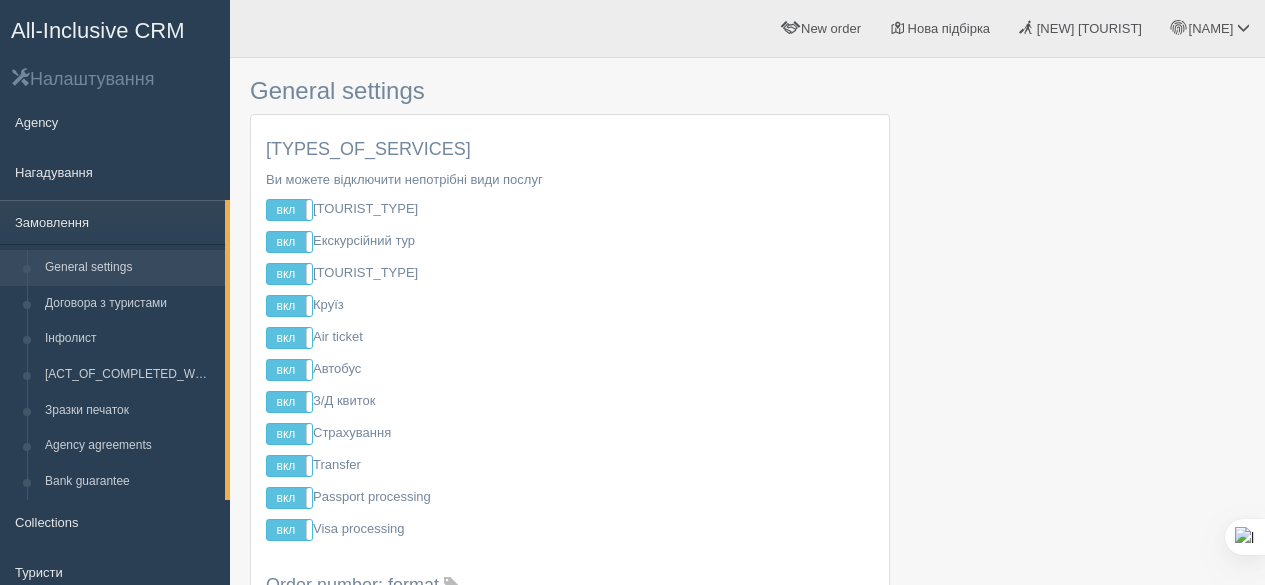 scroll, scrollTop: 0, scrollLeft: 0, axis: both 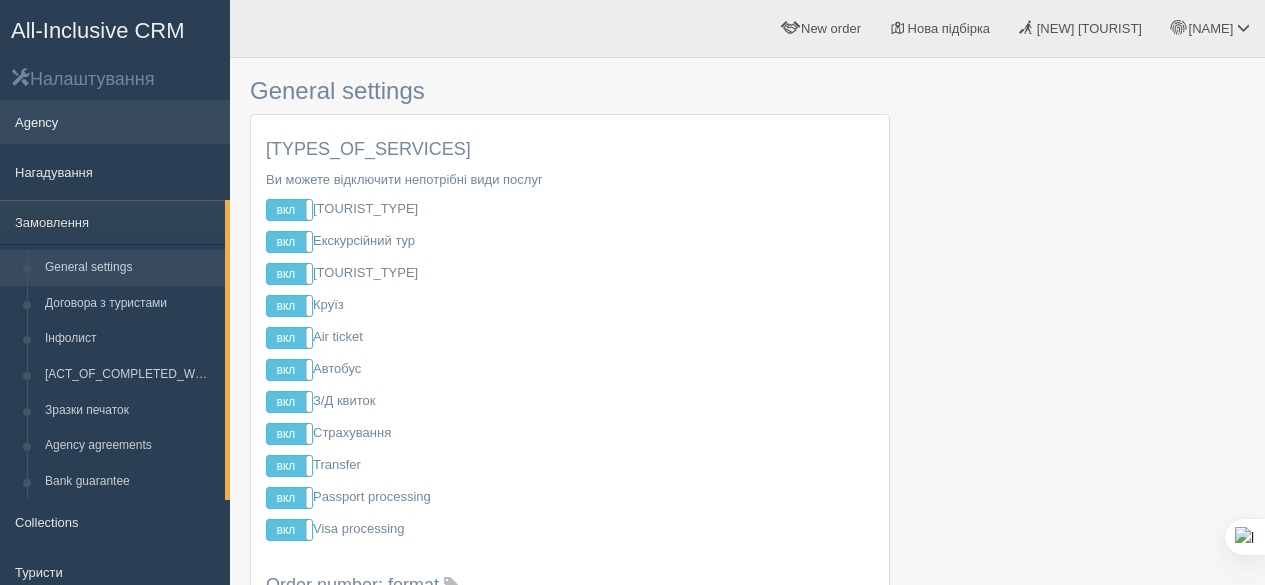 click on "Agency" at bounding box center [115, 122] 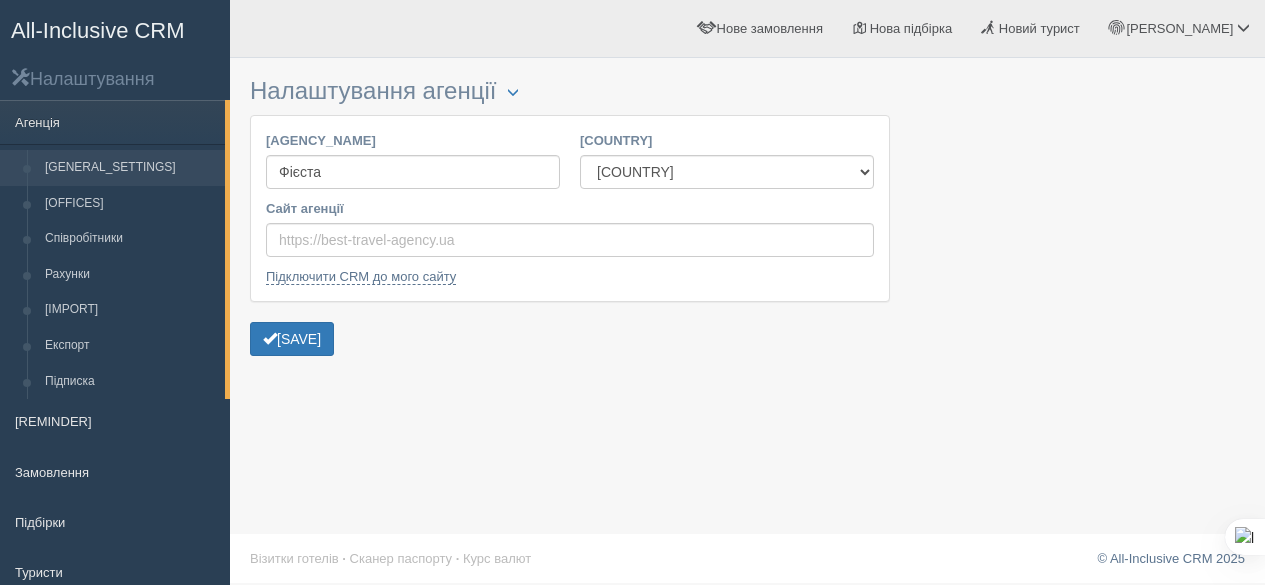 scroll, scrollTop: 0, scrollLeft: 0, axis: both 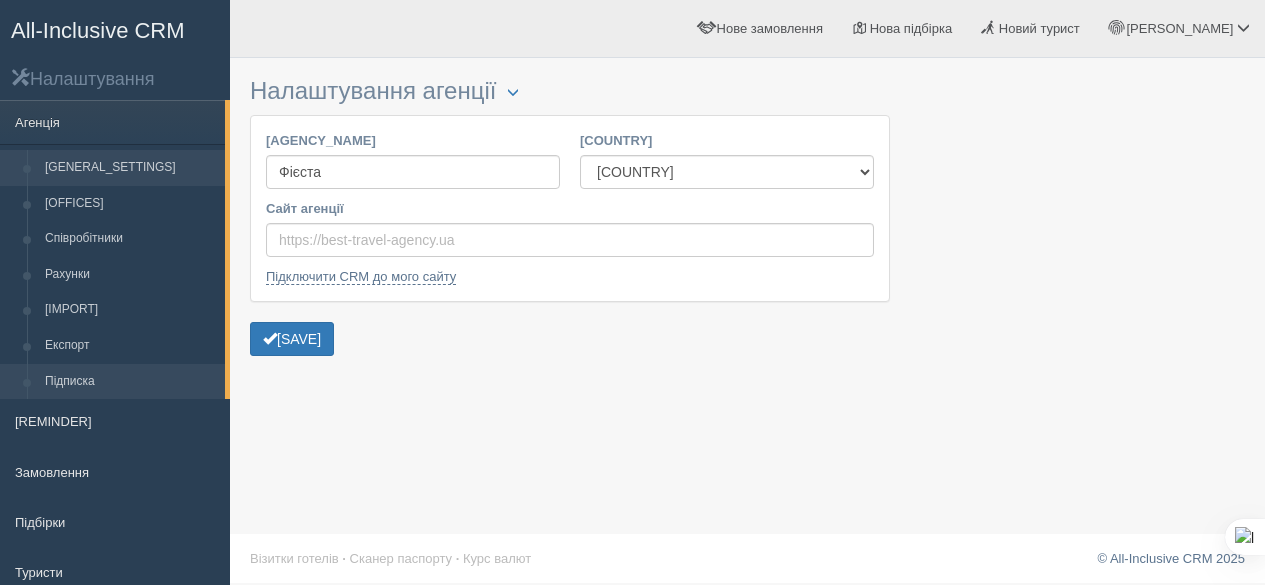 click on "Підписка" at bounding box center [130, 382] 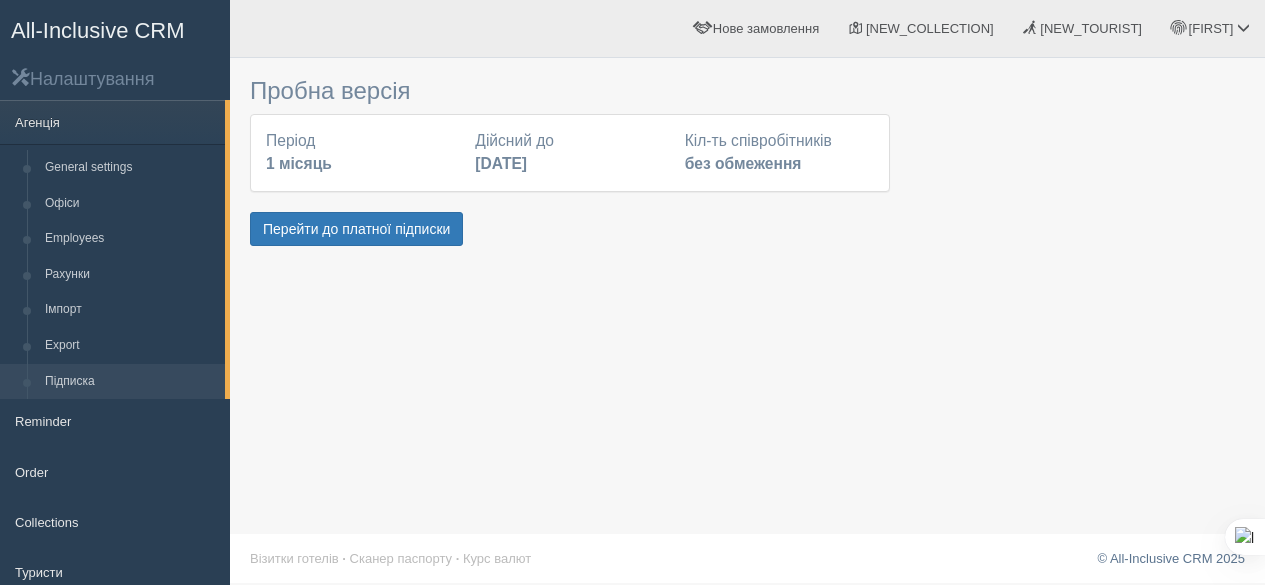 scroll, scrollTop: 0, scrollLeft: 0, axis: both 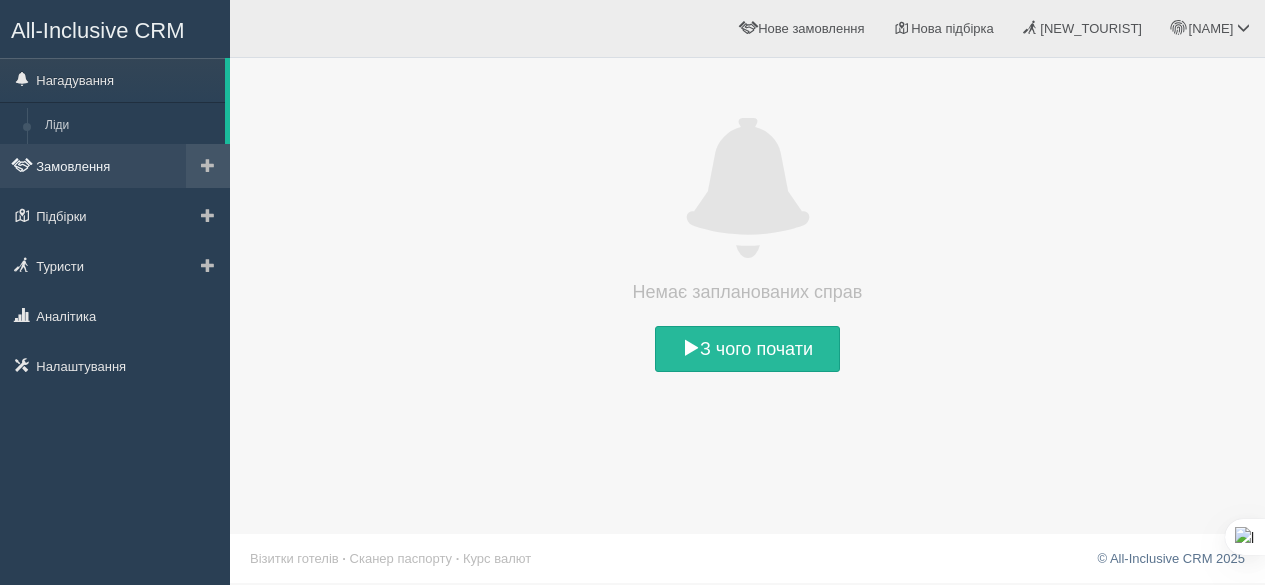 click on "Замовлення" at bounding box center [115, 166] 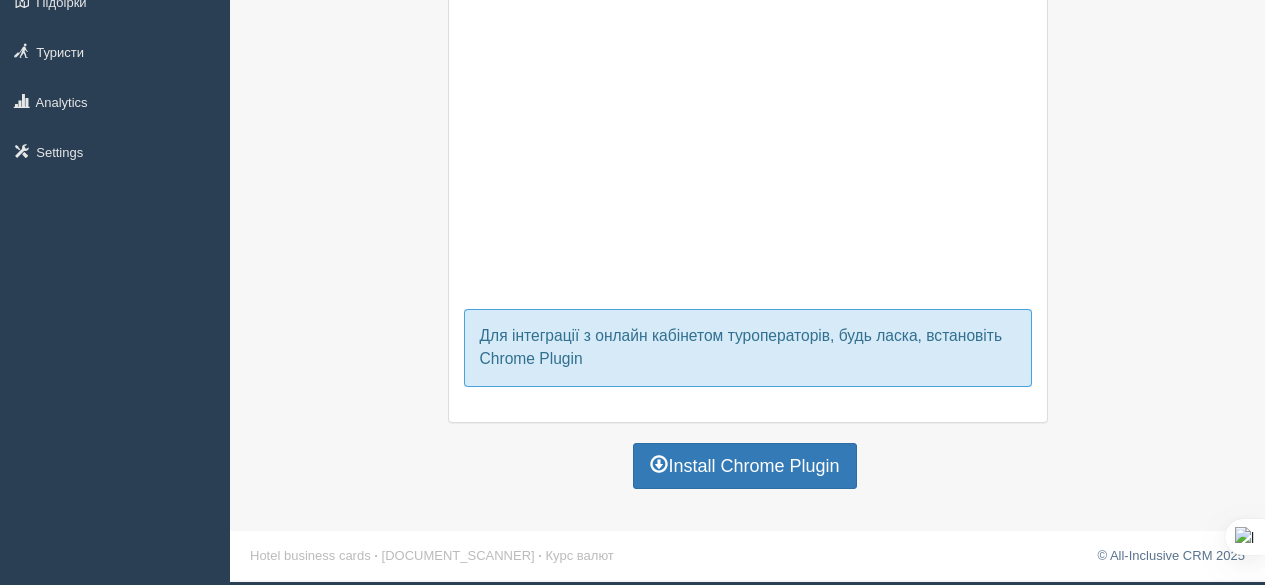 scroll, scrollTop: 0, scrollLeft: 0, axis: both 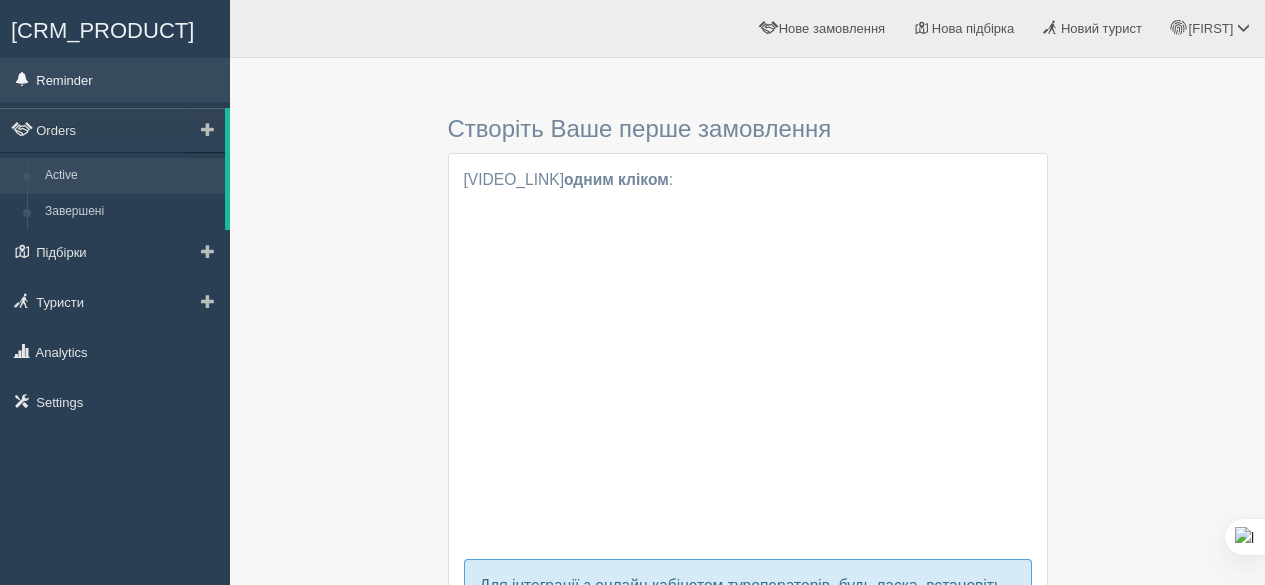click on "Нагадування" at bounding box center (115, 80) 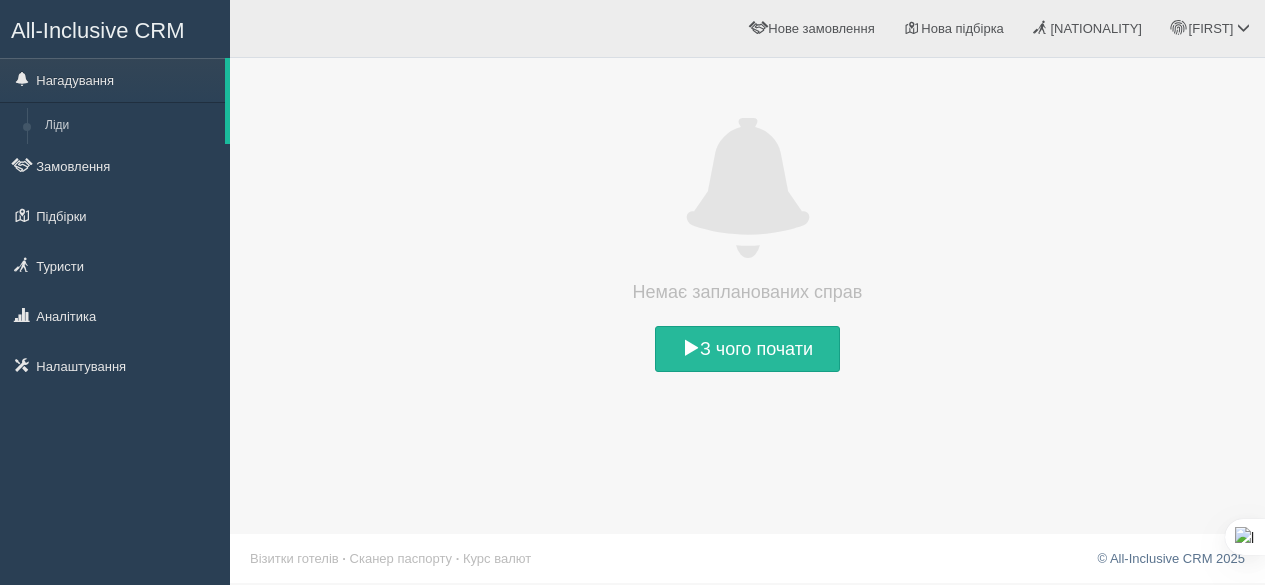 scroll, scrollTop: 0, scrollLeft: 0, axis: both 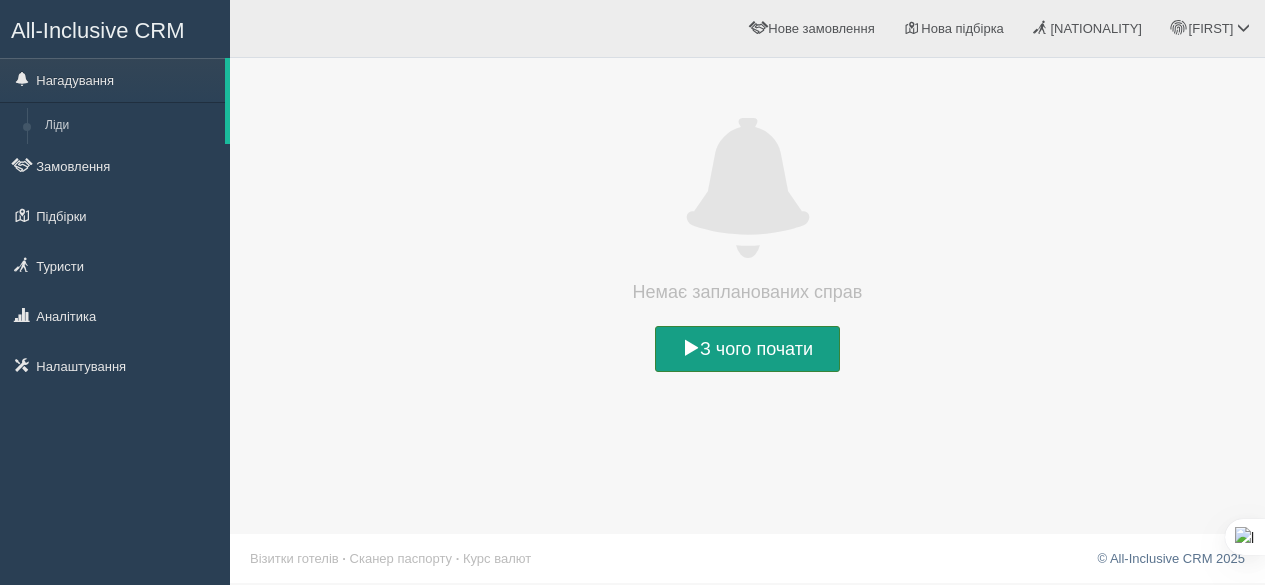 click on "З чого почати" at bounding box center [747, 349] 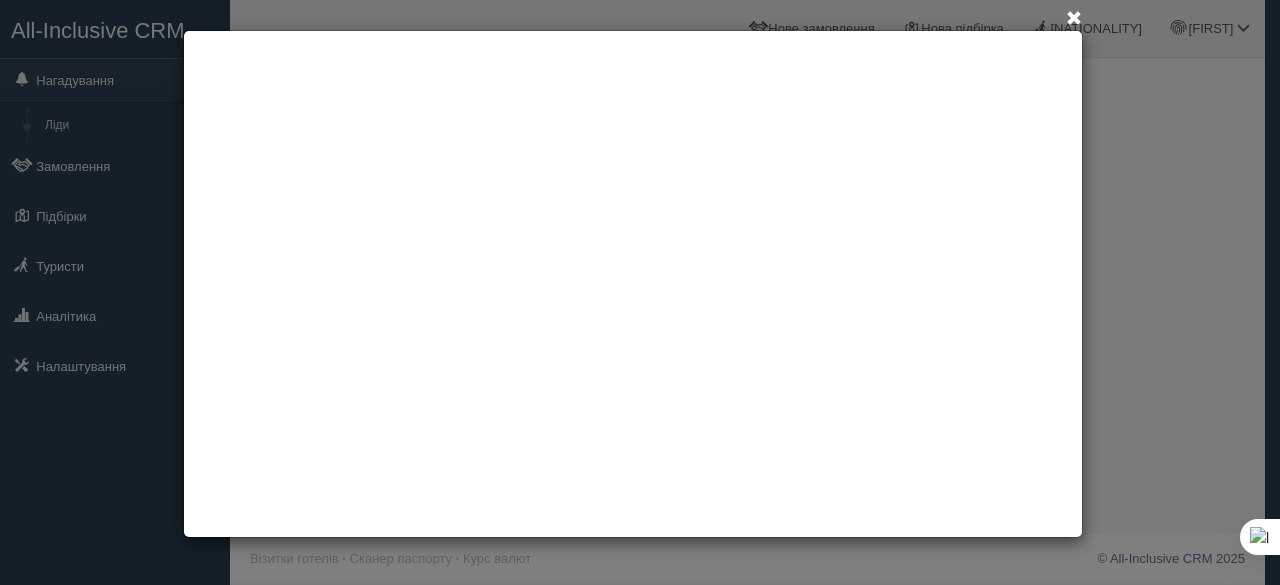 click at bounding box center [1074, 19] 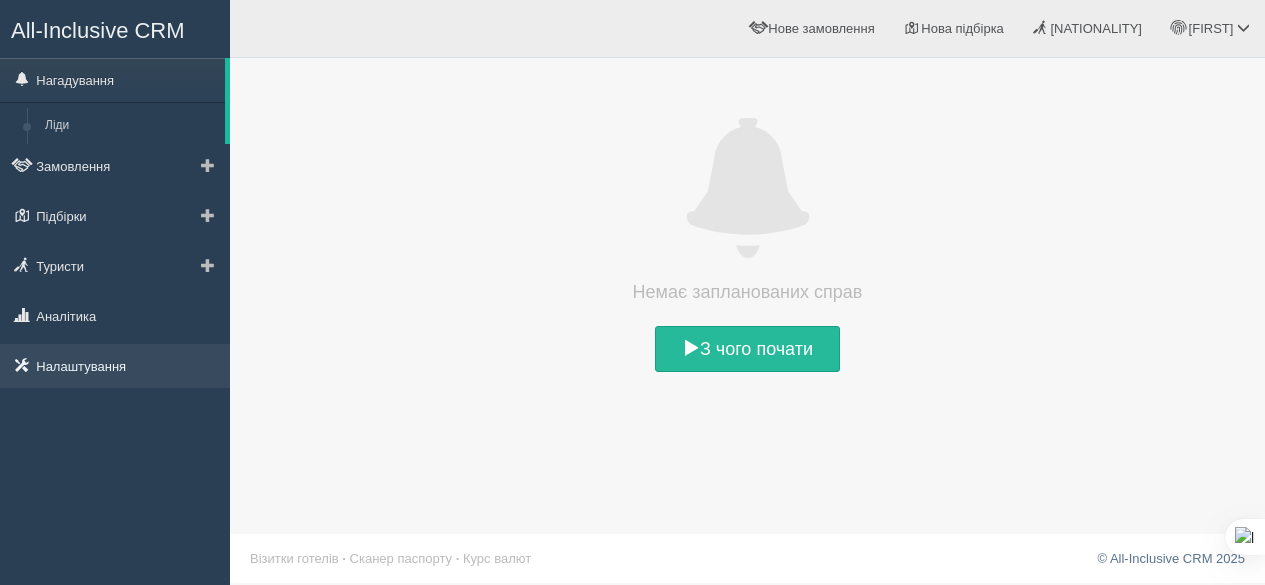 click on "Налаштування" at bounding box center (115, 366) 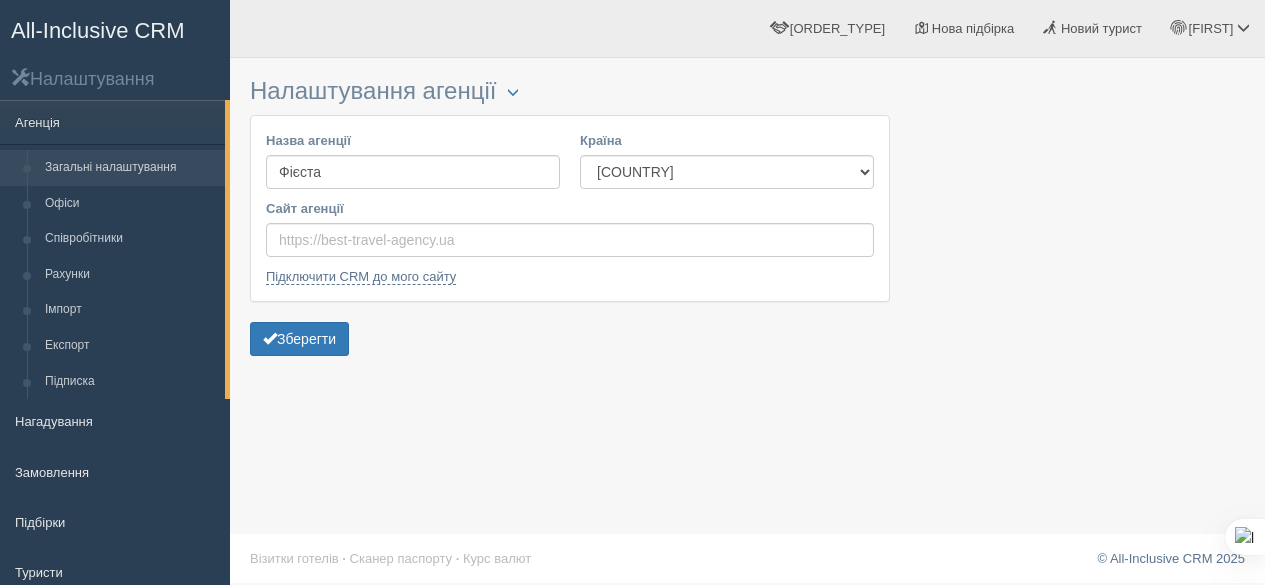 scroll, scrollTop: 0, scrollLeft: 0, axis: both 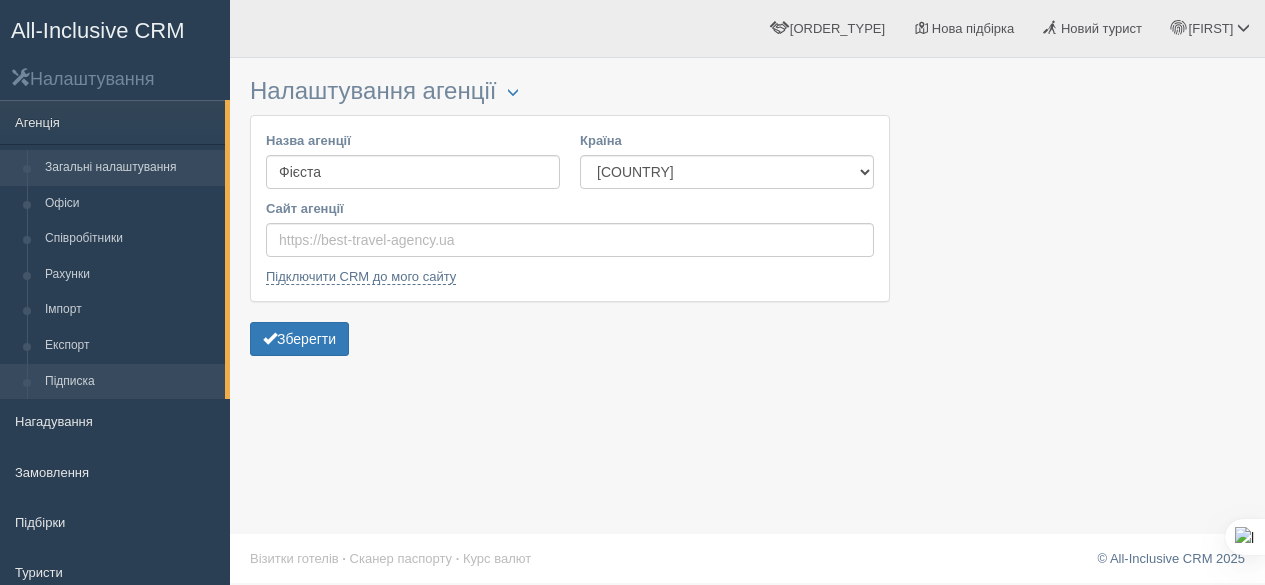 click on "Subscription" at bounding box center (130, 382) 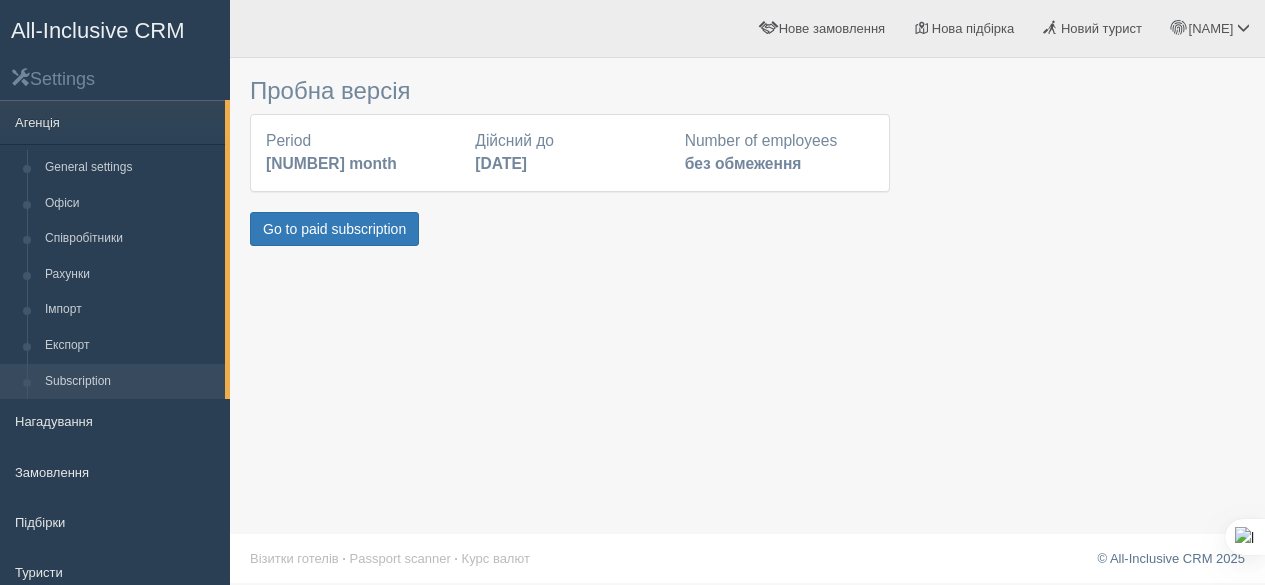 scroll, scrollTop: 0, scrollLeft: 0, axis: both 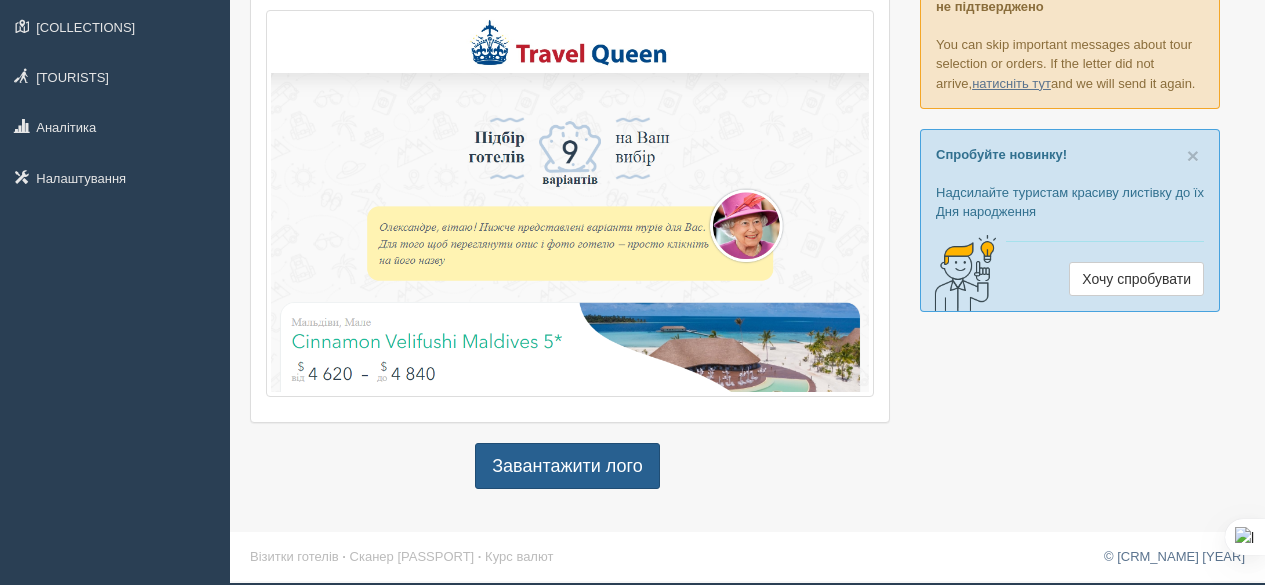 click on "Завантажити лого" at bounding box center (567, 466) 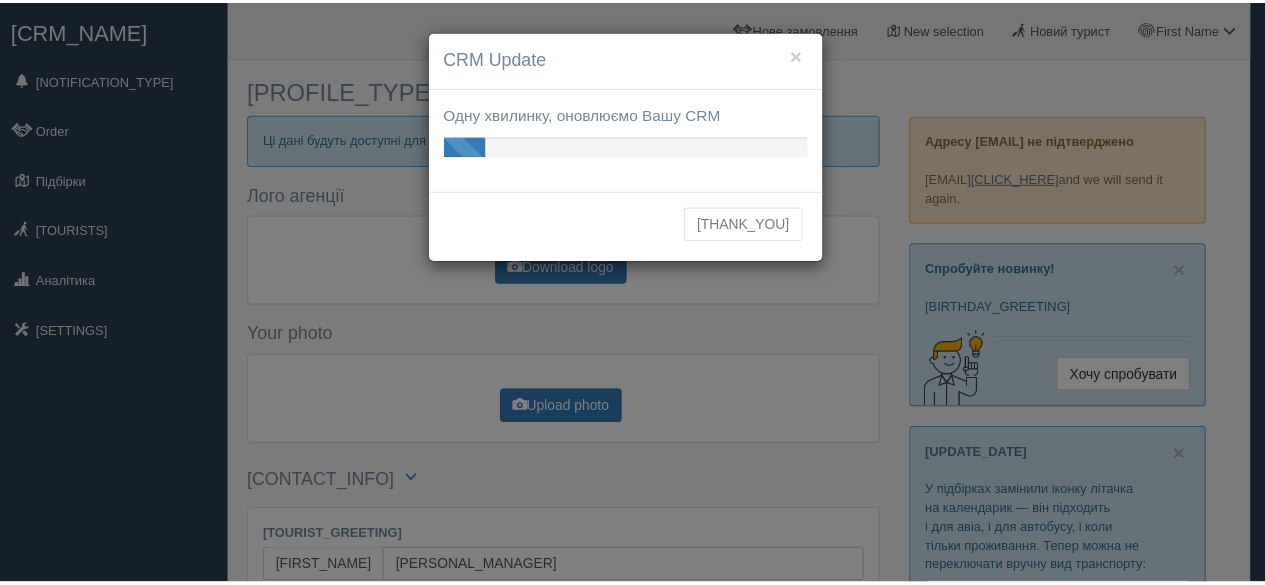 scroll, scrollTop: 0, scrollLeft: 0, axis: both 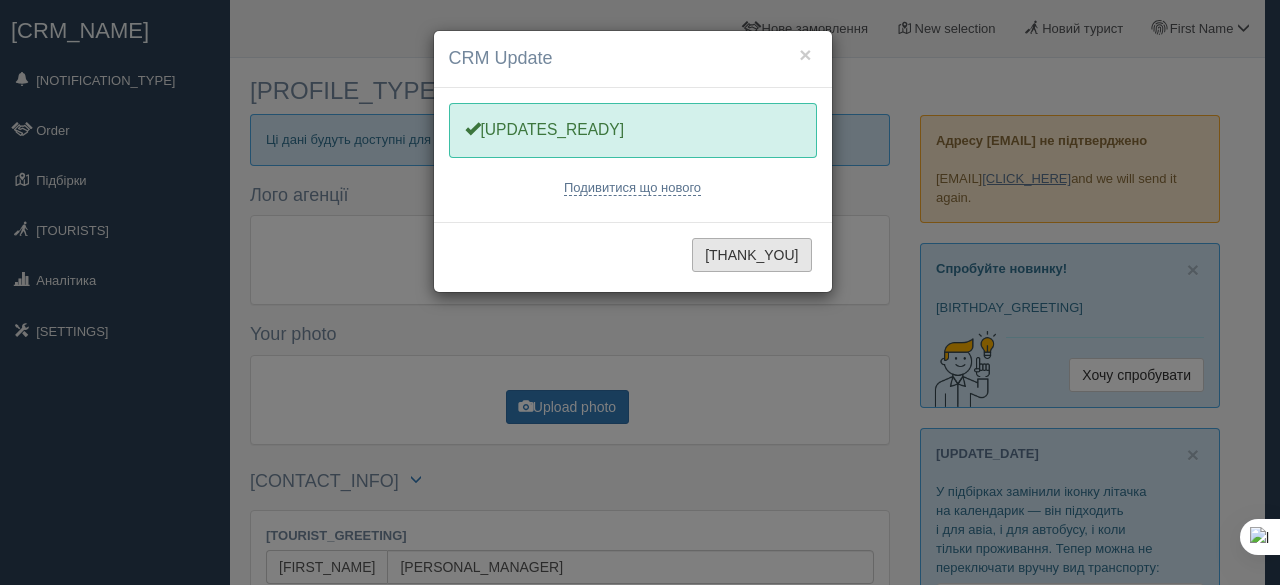click on "Дякую" at bounding box center (751, 255) 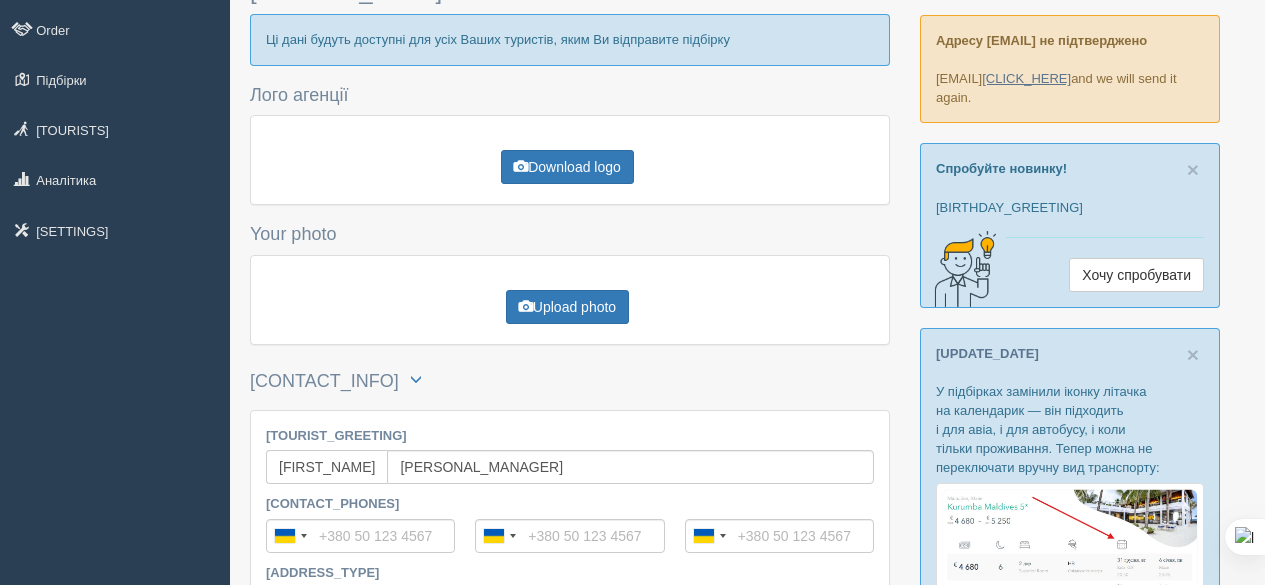scroll, scrollTop: 0, scrollLeft: 0, axis: both 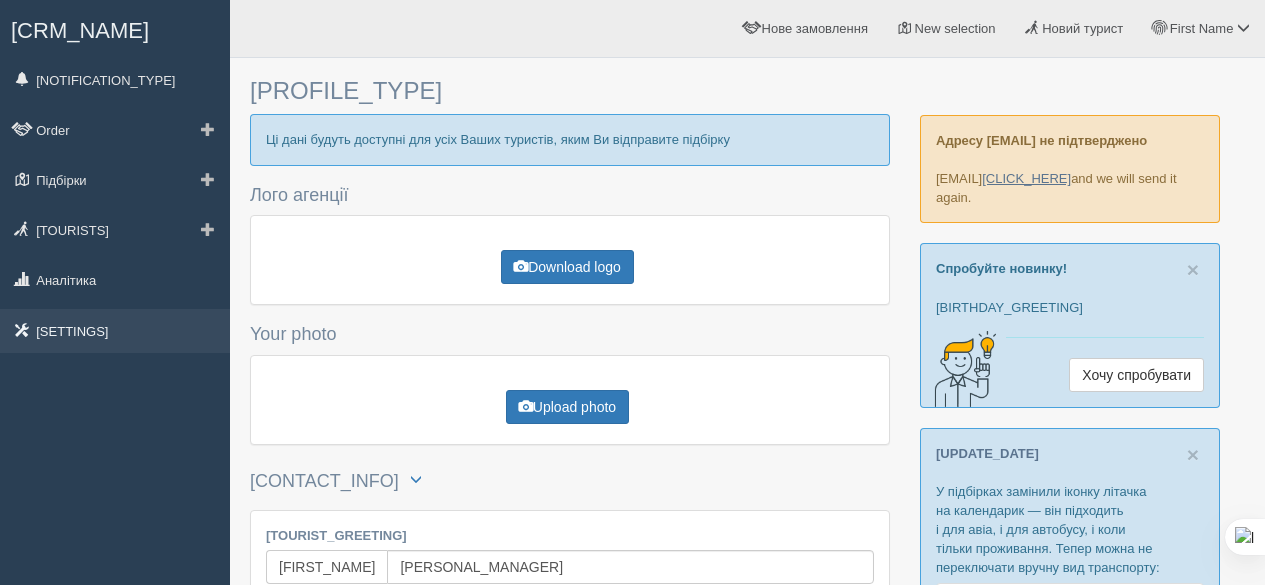 click on "[SETTINGS_TYPE]" at bounding box center [115, 331] 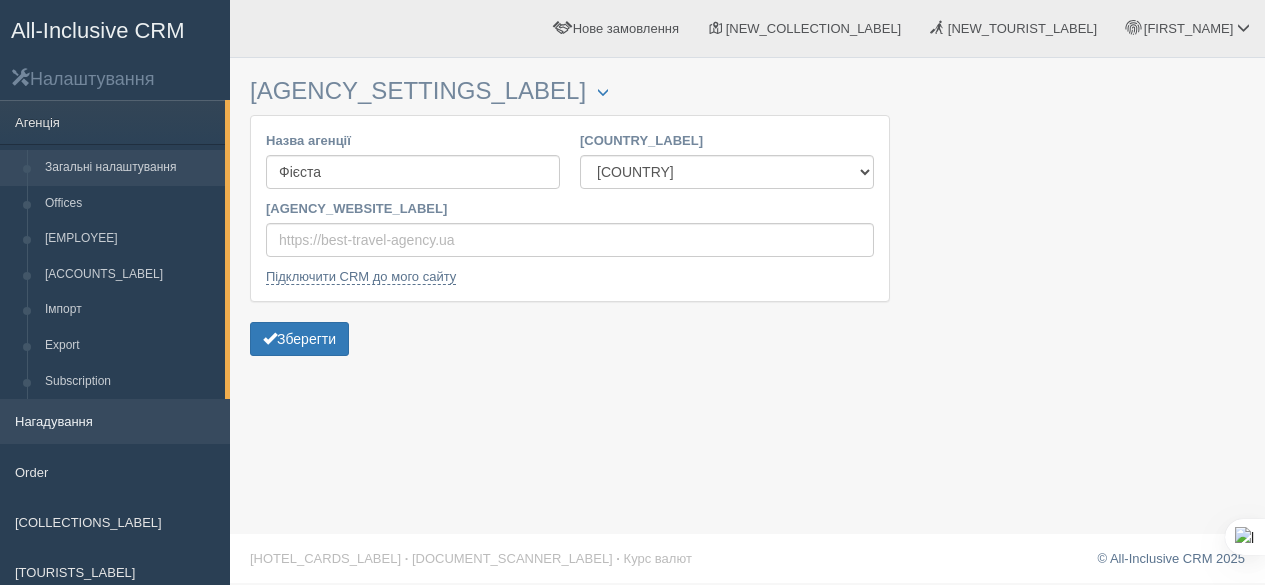 scroll, scrollTop: 168, scrollLeft: 0, axis: vertical 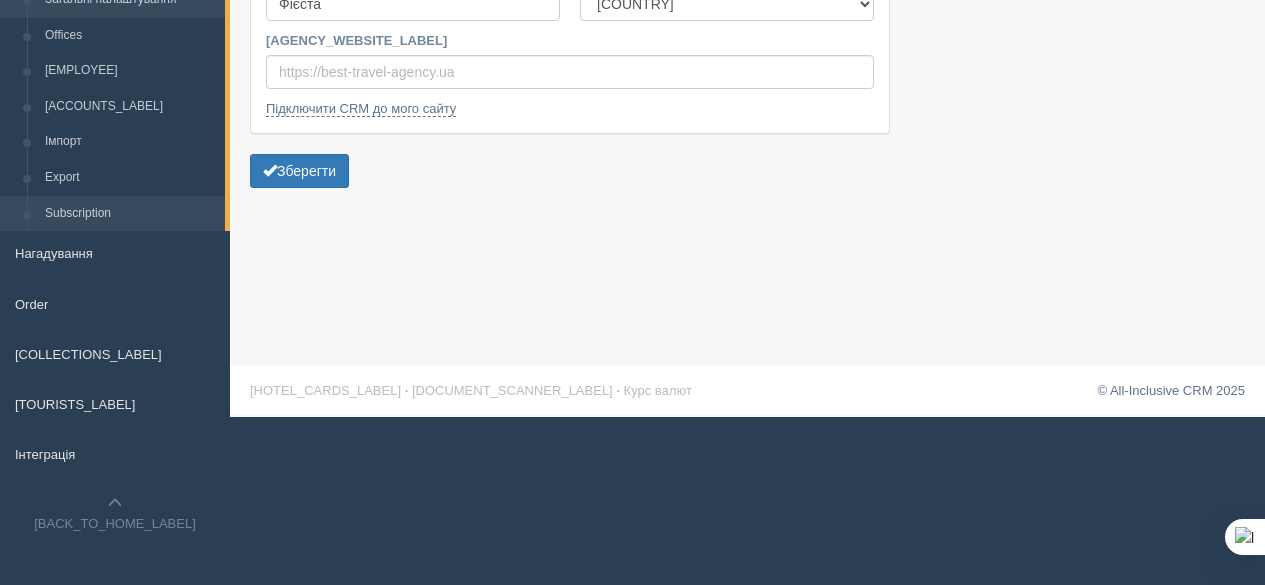 click on "Підписка" at bounding box center (130, 214) 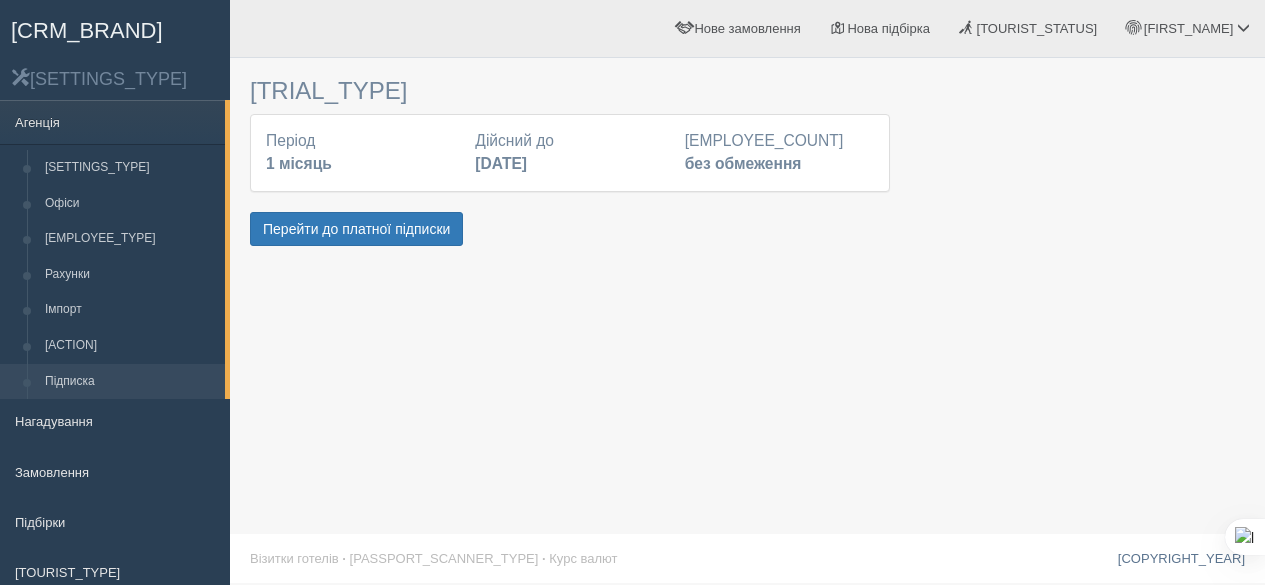 scroll, scrollTop: 0, scrollLeft: 0, axis: both 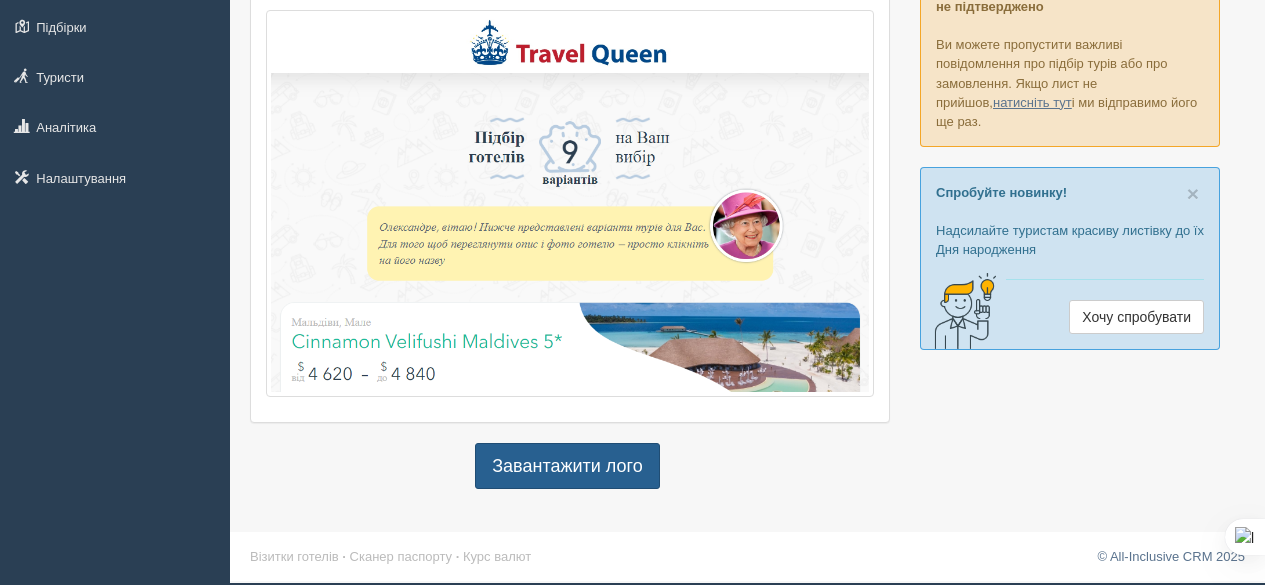 click on "Завантажити лого" at bounding box center (567, 466) 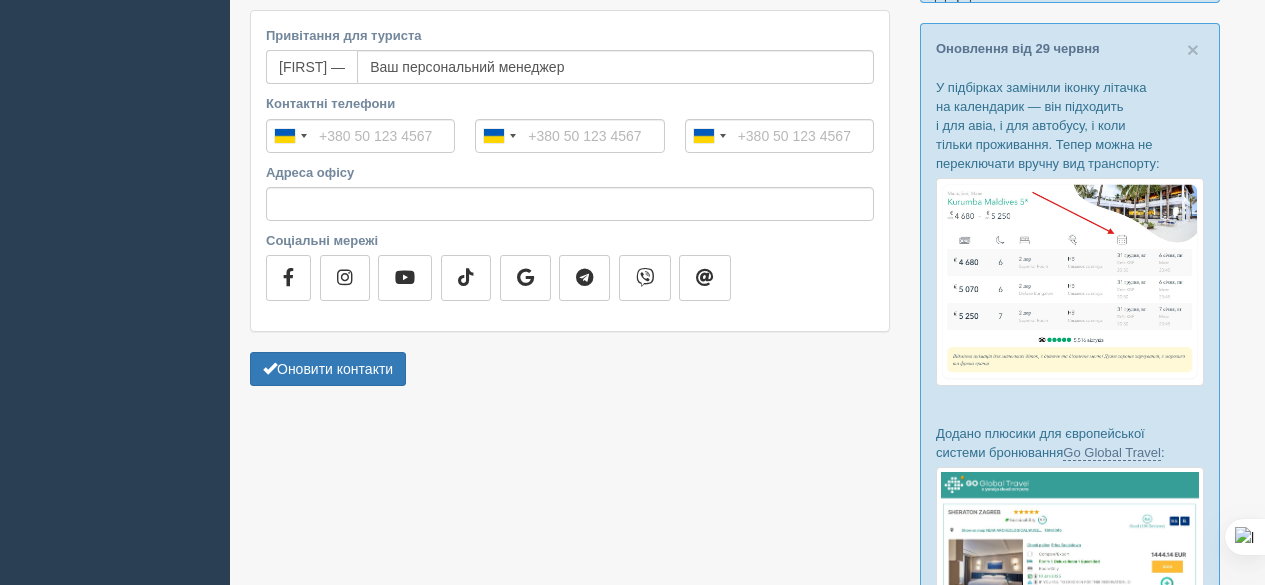scroll, scrollTop: 0, scrollLeft: 0, axis: both 